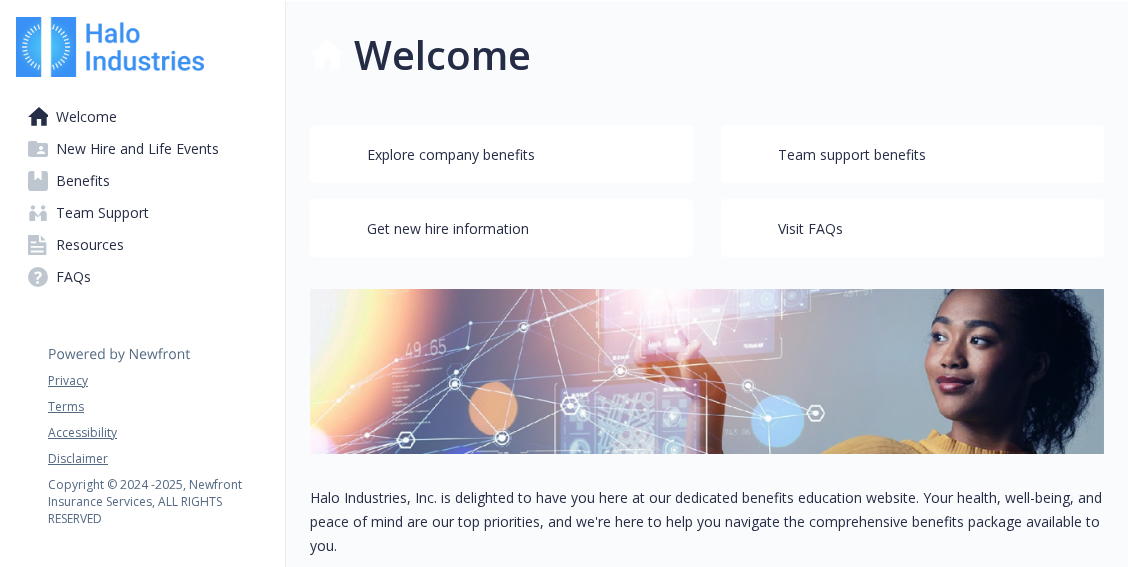 scroll, scrollTop: 0, scrollLeft: 0, axis: both 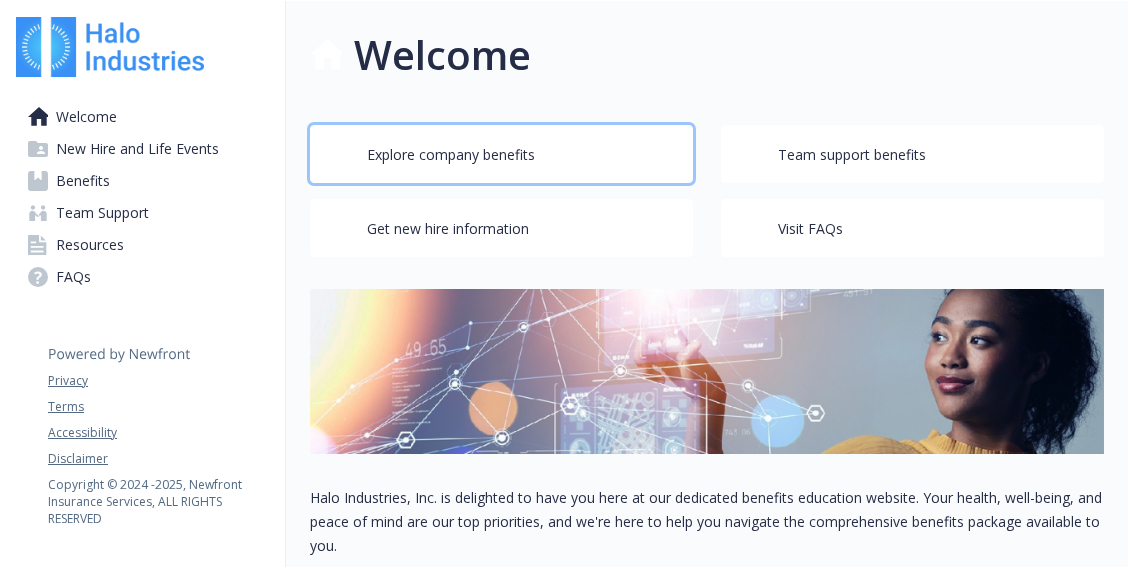 click on "Explore company benefits" at bounding box center [451, 155] 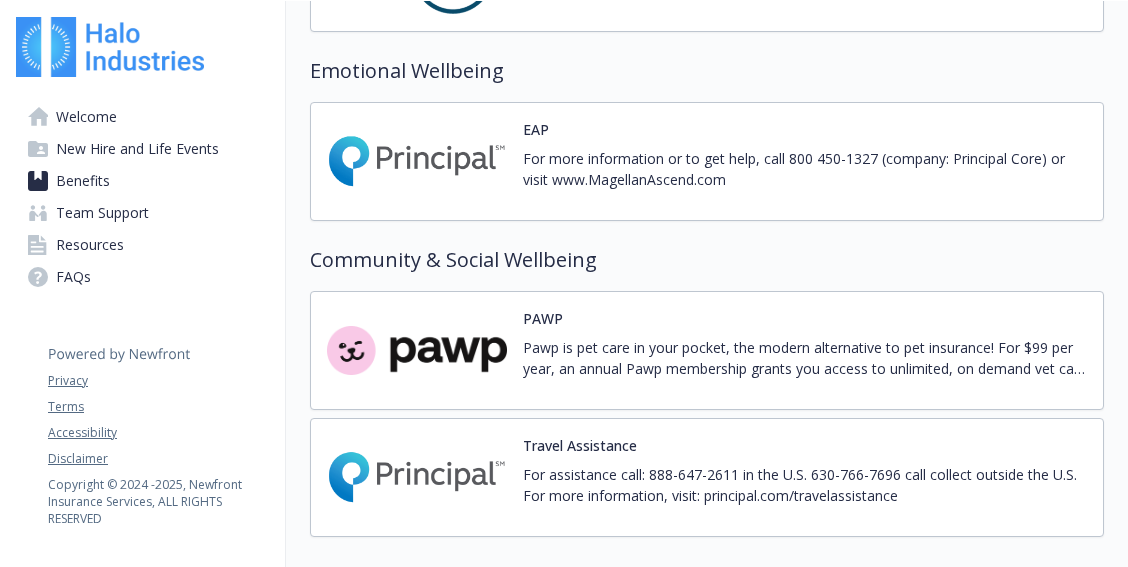 scroll, scrollTop: 2923, scrollLeft: 0, axis: vertical 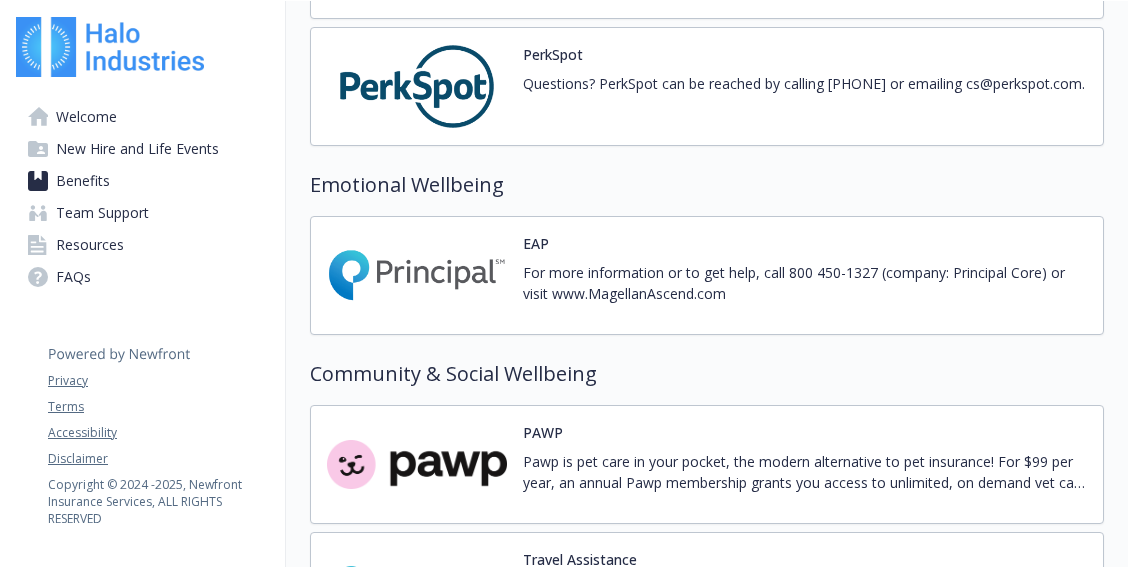 click on "Community & Social Wellbeing" at bounding box center (707, 374) 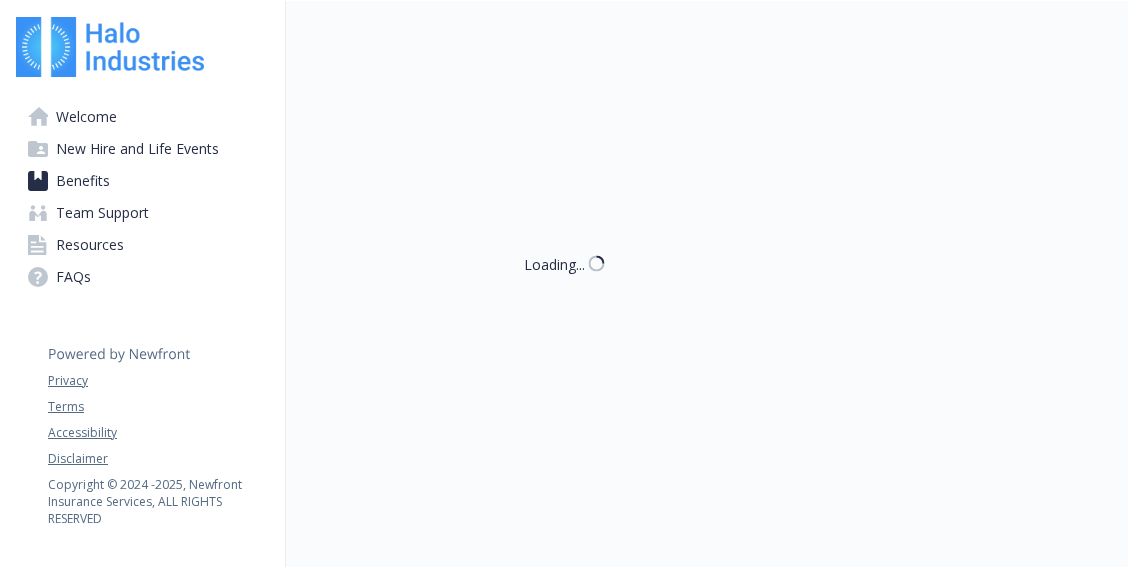 scroll, scrollTop: 1, scrollLeft: 0, axis: vertical 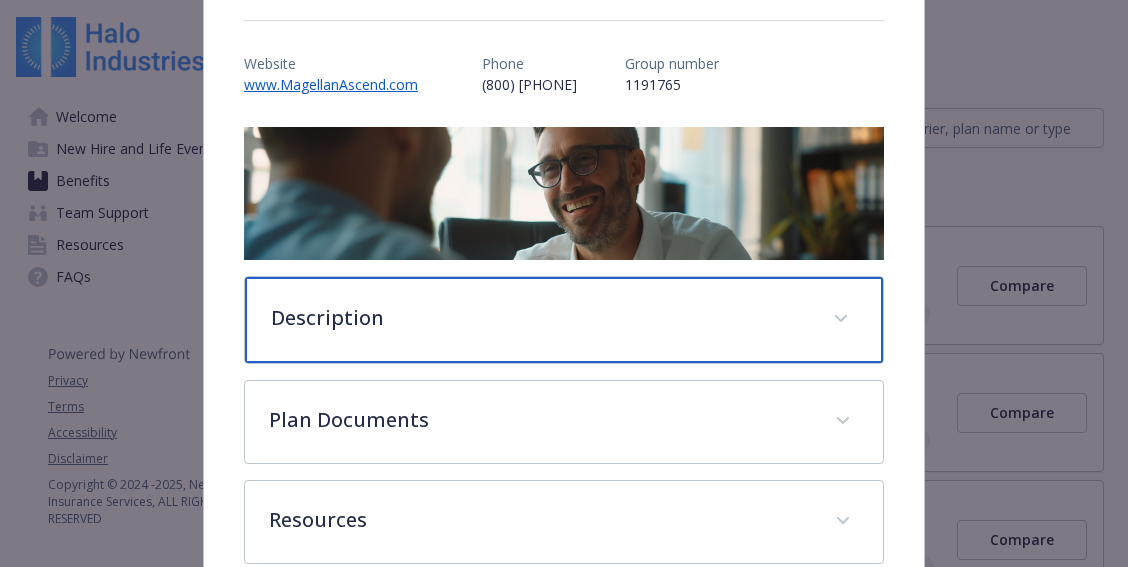 click on "Description" at bounding box center (540, 318) 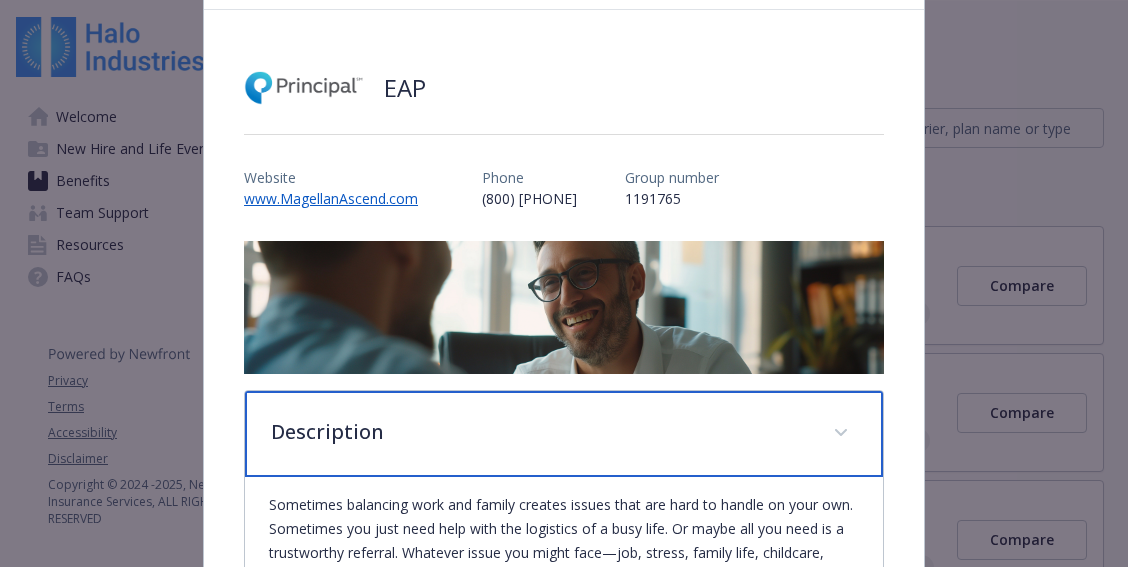 scroll, scrollTop: 0, scrollLeft: 0, axis: both 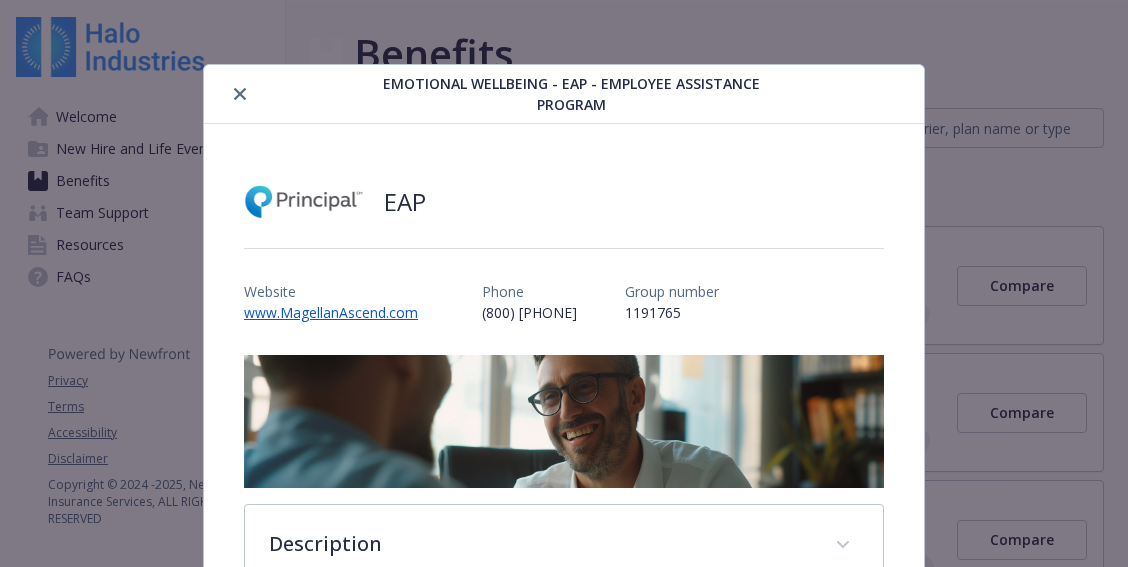 click 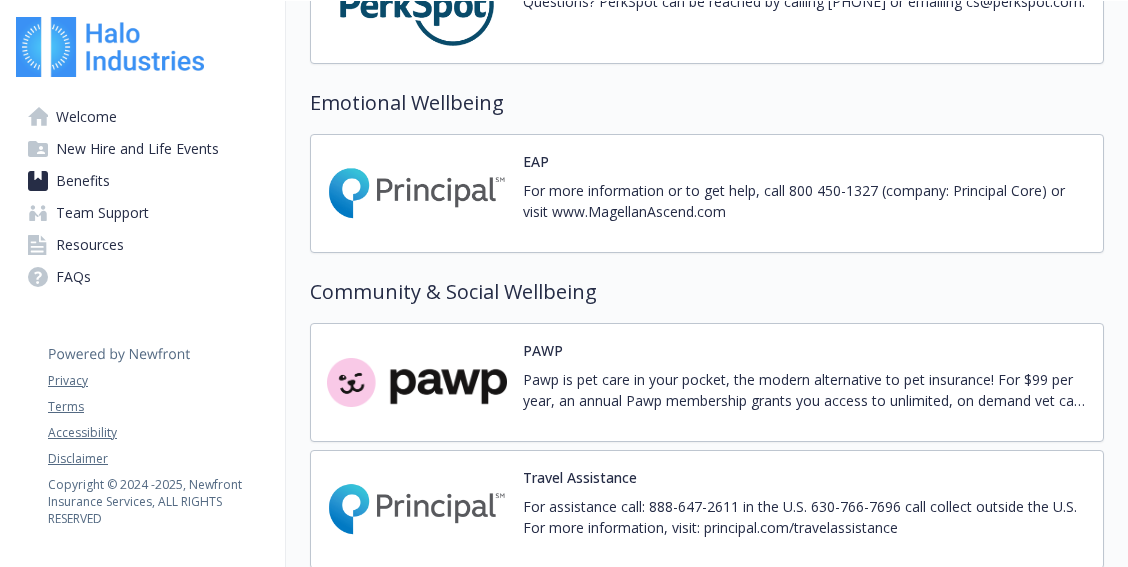 scroll, scrollTop: 3151, scrollLeft: 0, axis: vertical 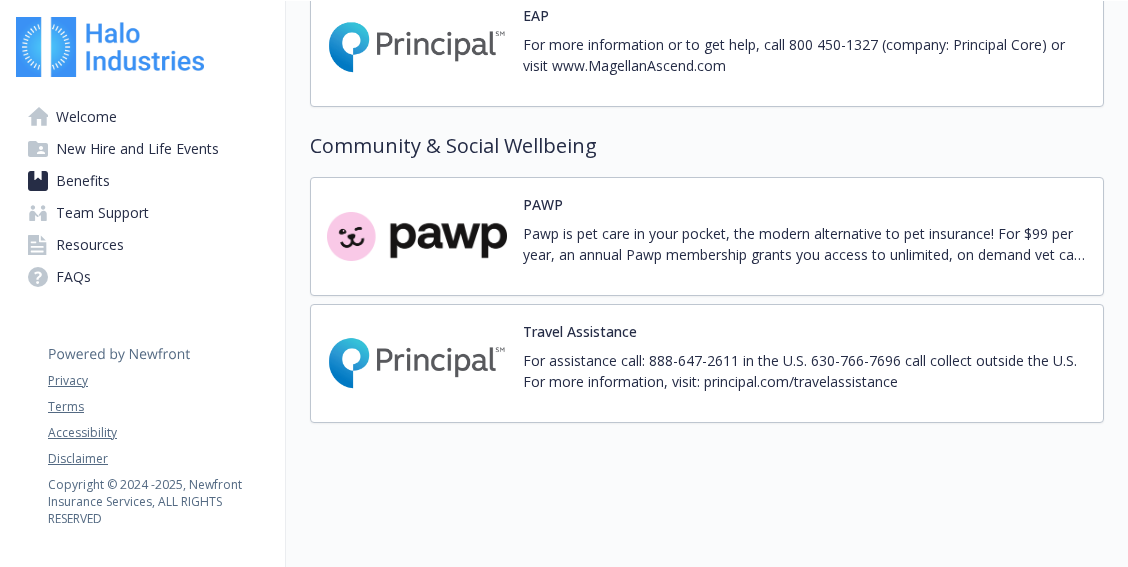 click on "Team Support" at bounding box center (102, 213) 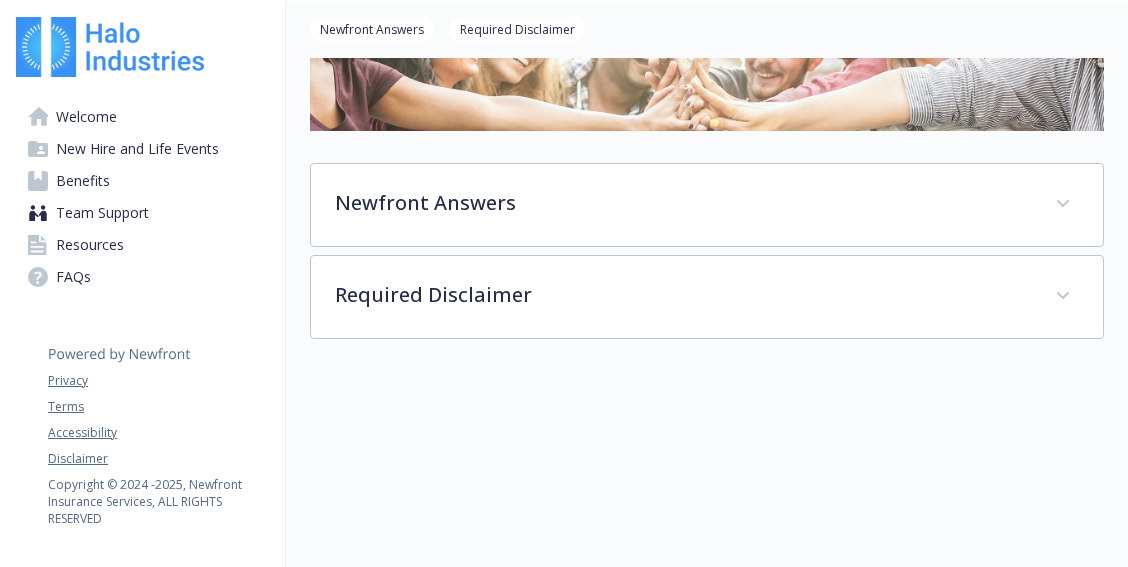 click on "Resources" at bounding box center [142, 245] 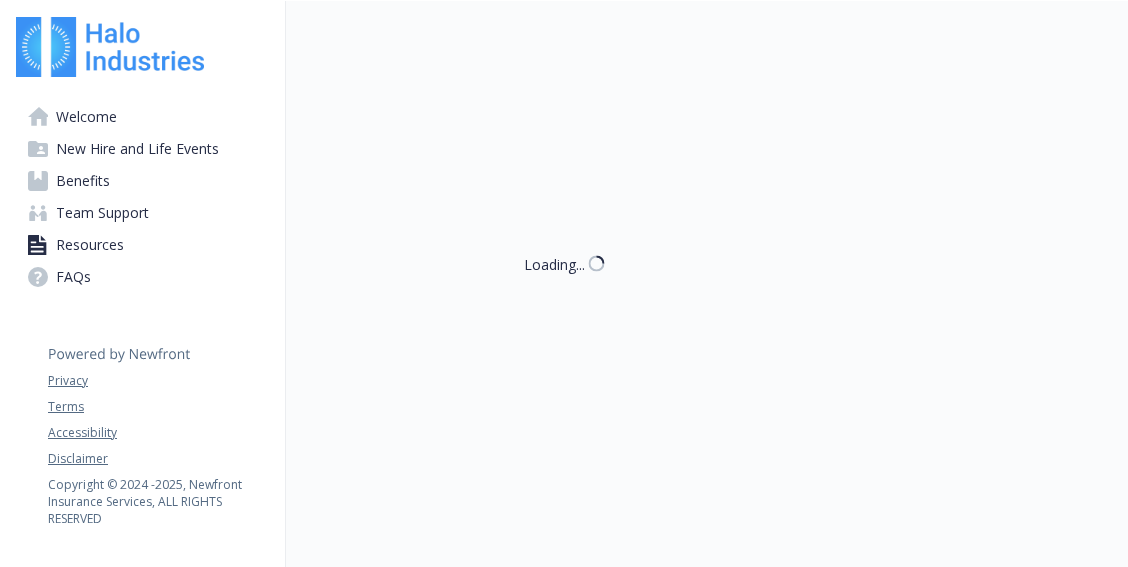 scroll, scrollTop: 1, scrollLeft: 0, axis: vertical 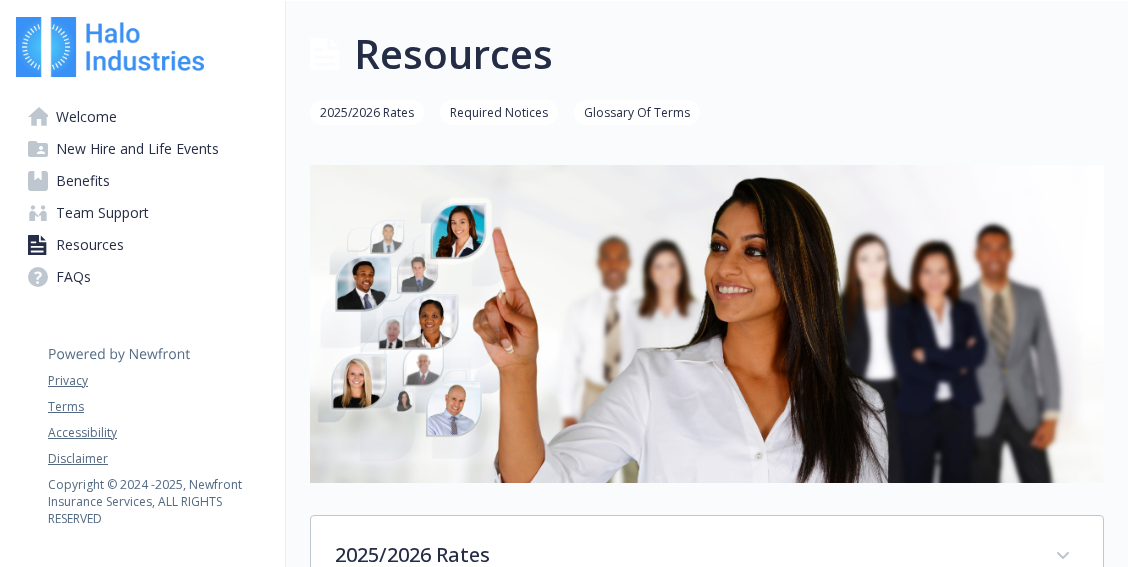 click on "Welcome" at bounding box center (86, 117) 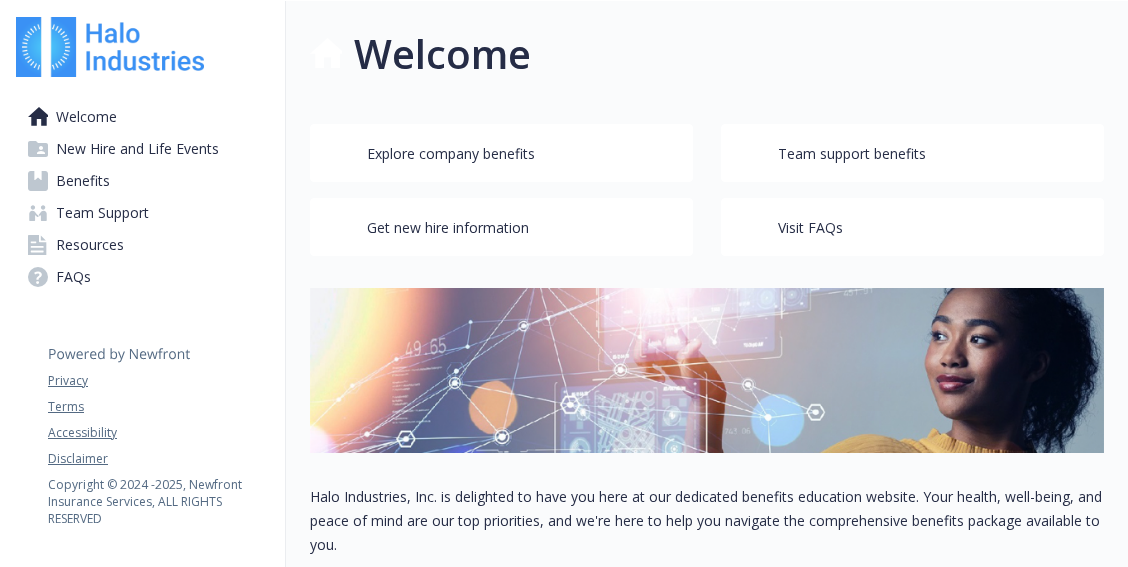 click on "New Hire and Life Events" at bounding box center [137, 149] 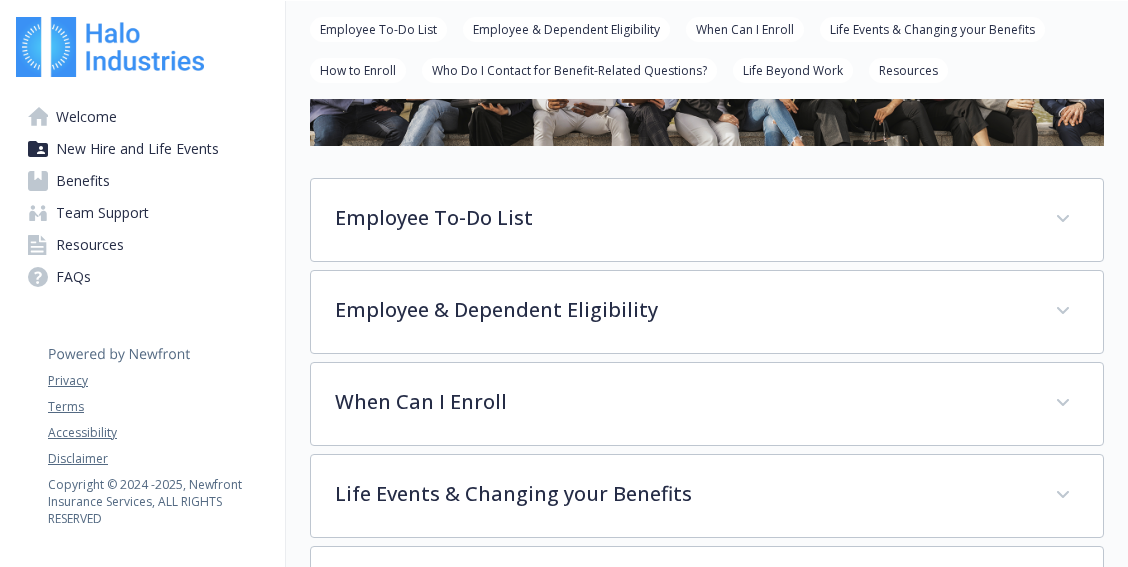 scroll, scrollTop: 229, scrollLeft: 0, axis: vertical 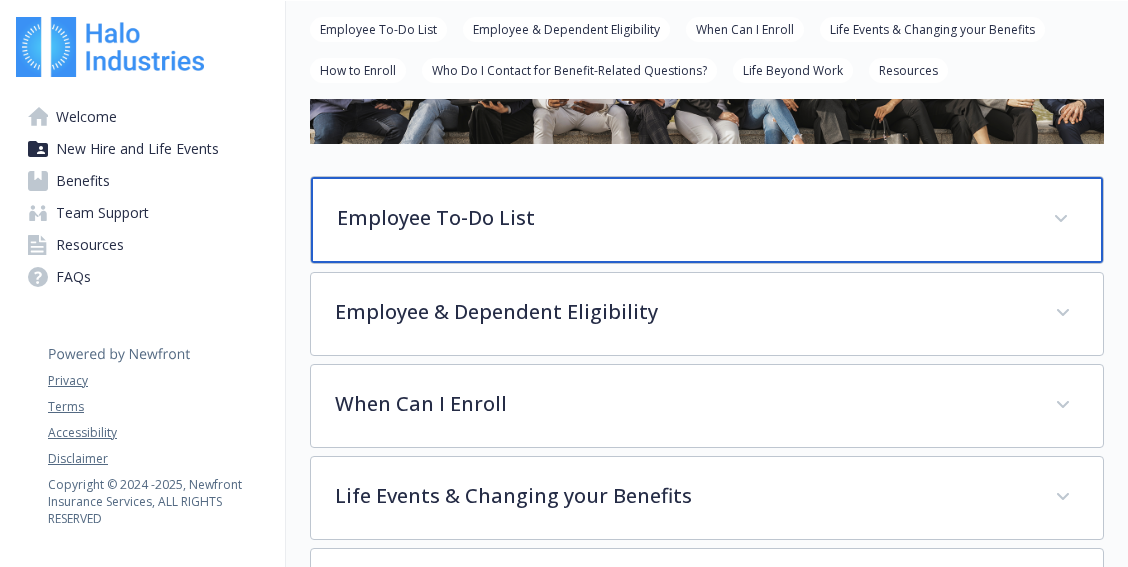 click on "Employee To-Do List" at bounding box center (683, 218) 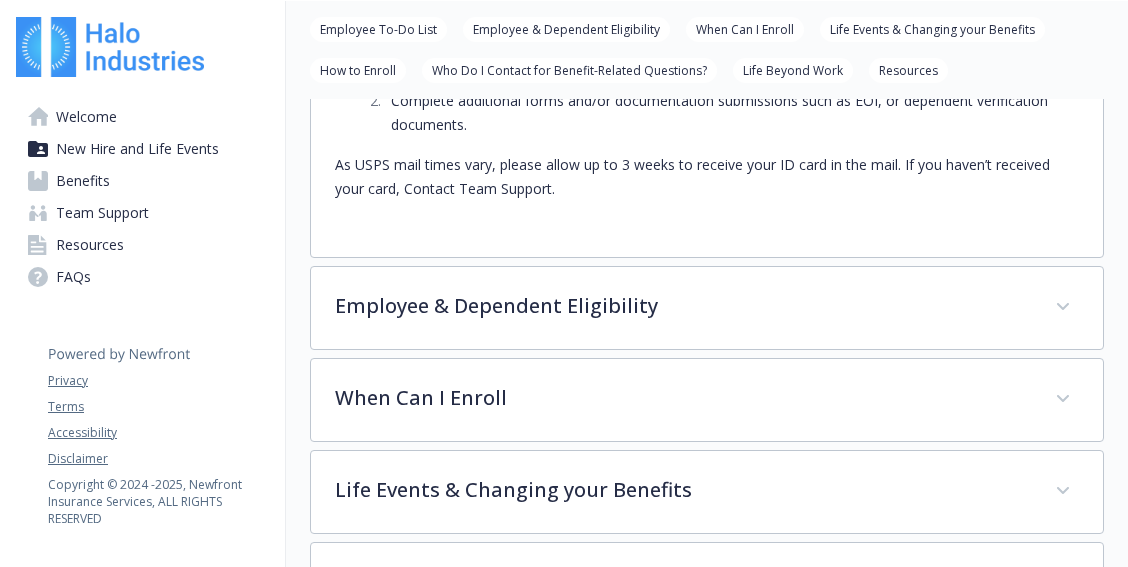 scroll, scrollTop: 685, scrollLeft: 0, axis: vertical 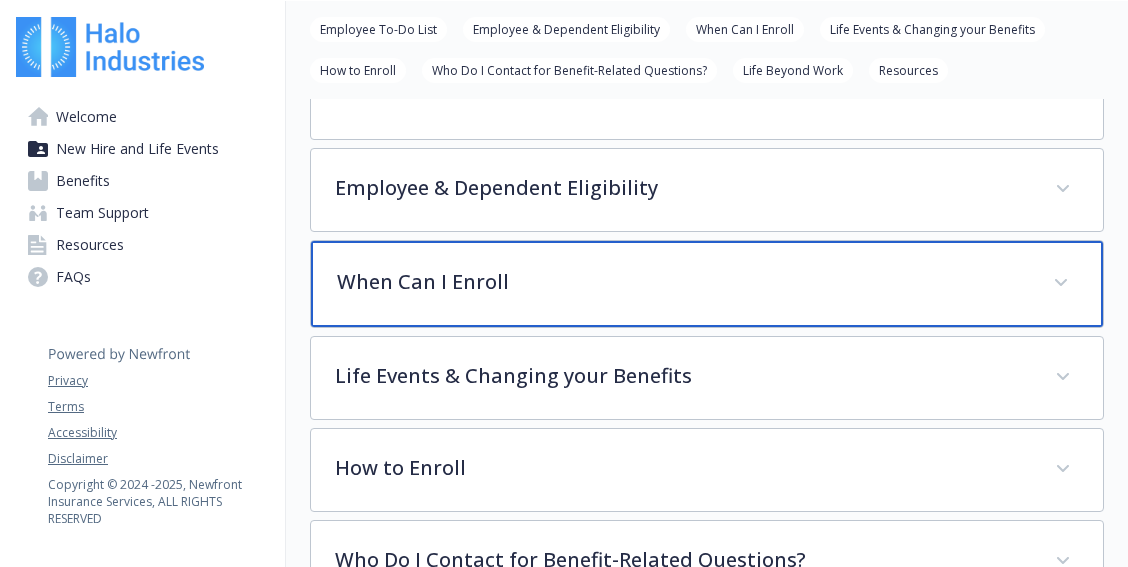 click on "When Can I Enroll" at bounding box center (707, 284) 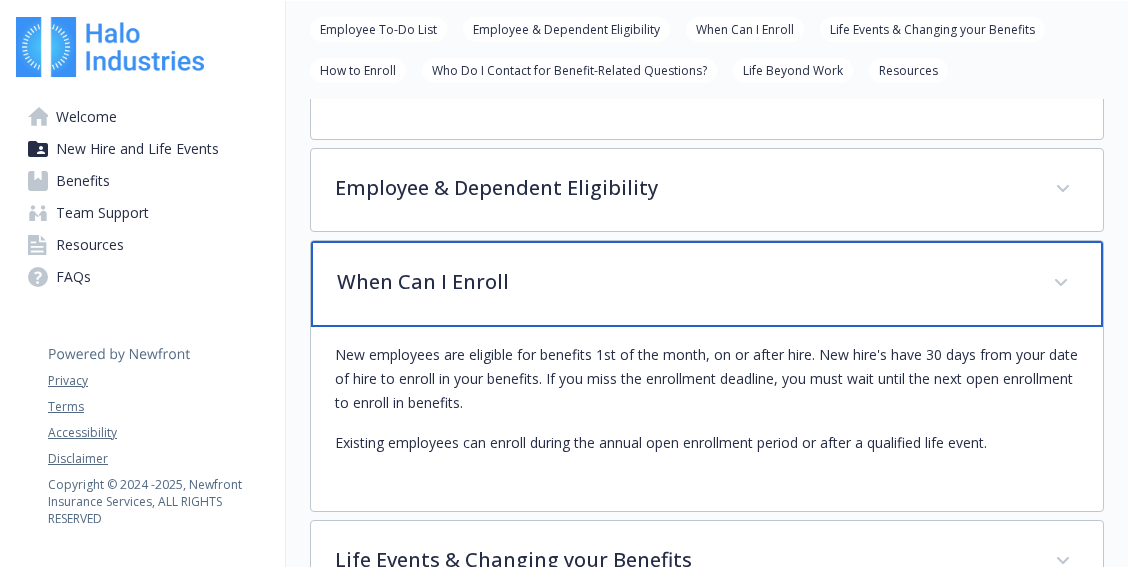 click on "When Can I Enroll" at bounding box center [707, 284] 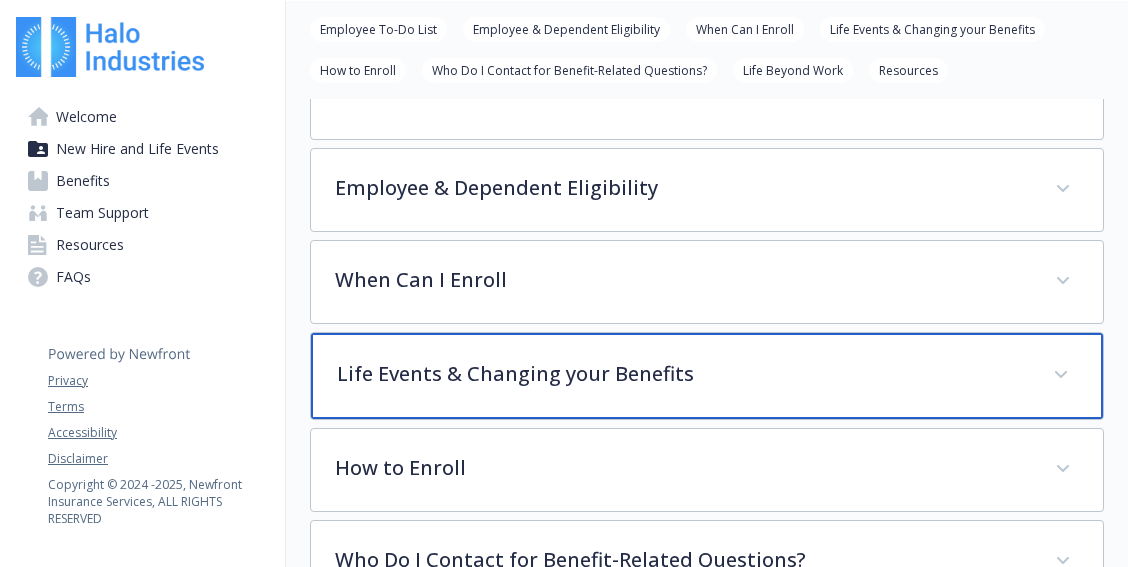 click on "Life Events & Changing your Benefits" at bounding box center [683, 374] 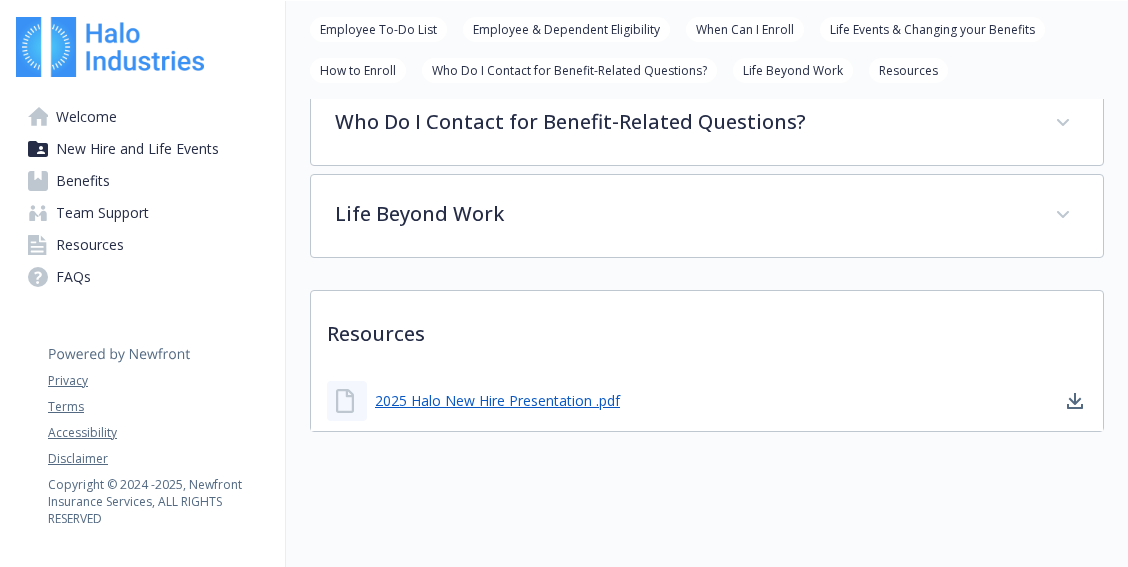 scroll, scrollTop: 1630, scrollLeft: 0, axis: vertical 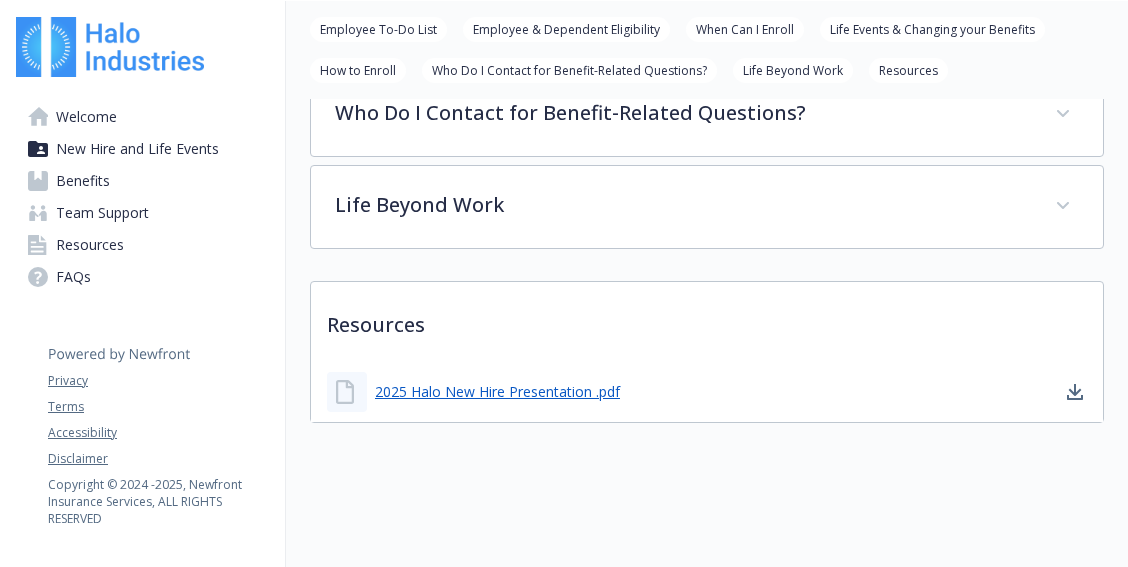 click on "Team Support" at bounding box center [102, 213] 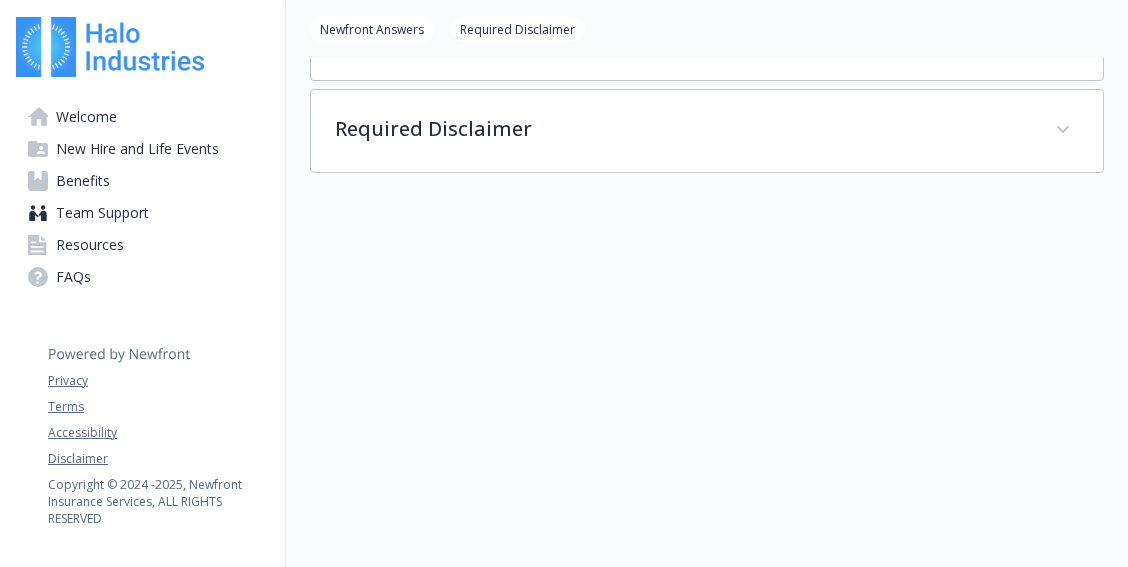 scroll, scrollTop: 0, scrollLeft: 0, axis: both 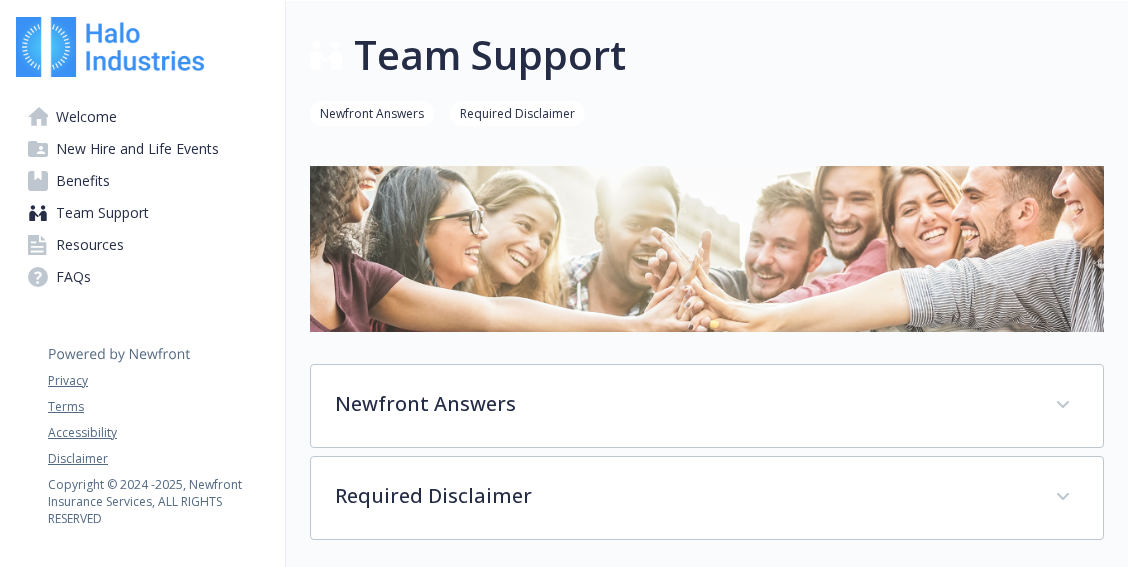 click on "Welcome" at bounding box center (142, 117) 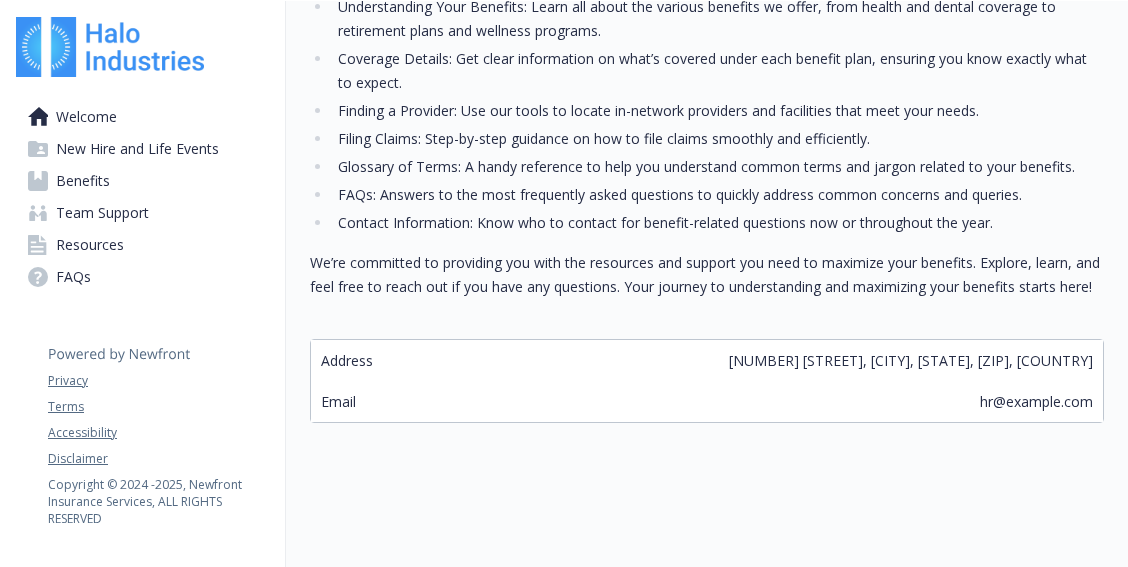 scroll, scrollTop: 645, scrollLeft: 0, axis: vertical 